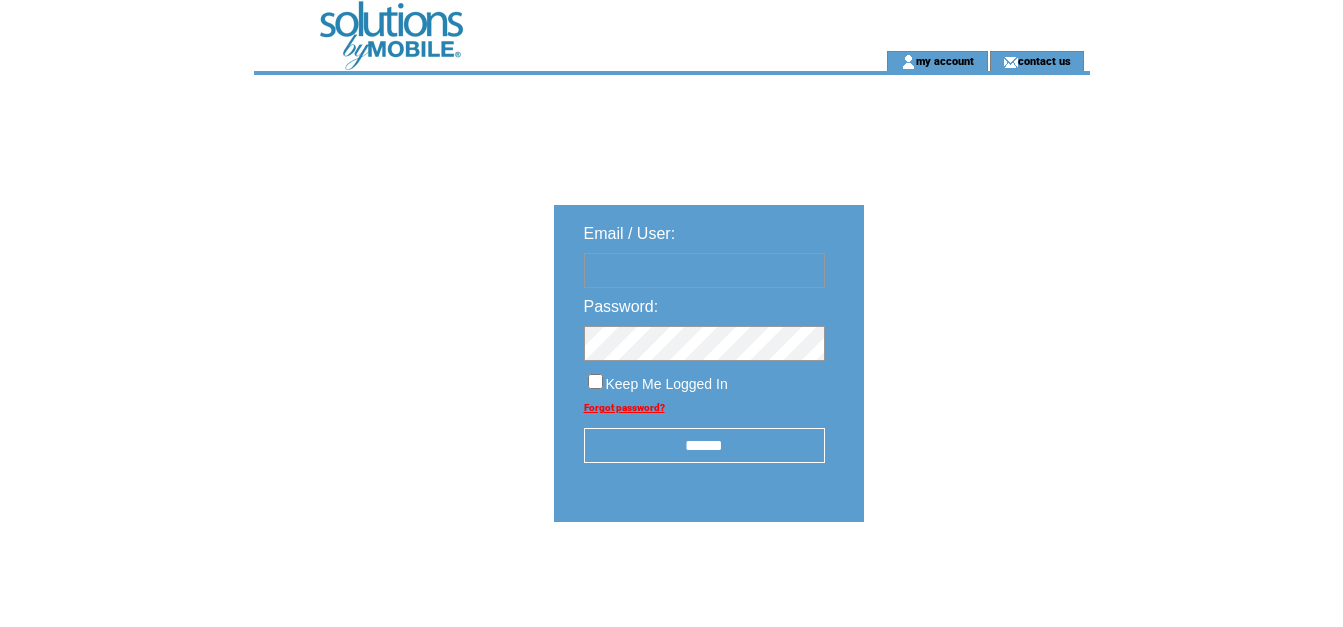 scroll, scrollTop: 0, scrollLeft: 0, axis: both 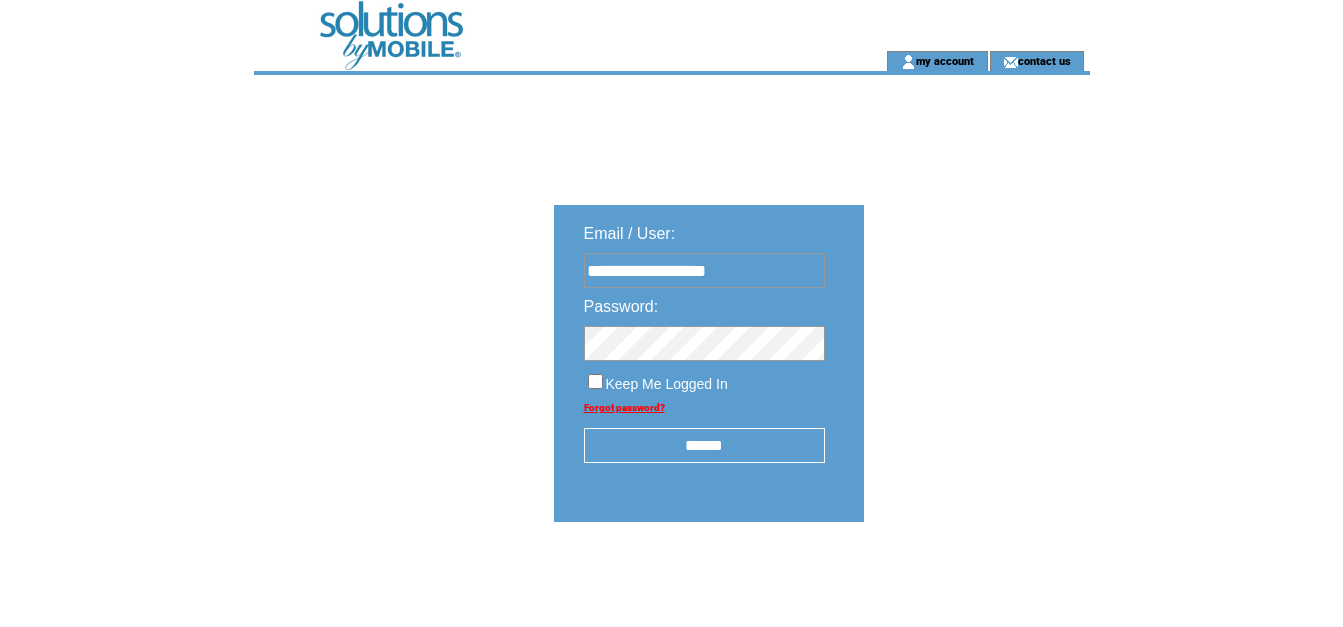 click on "******" at bounding box center (704, 445) 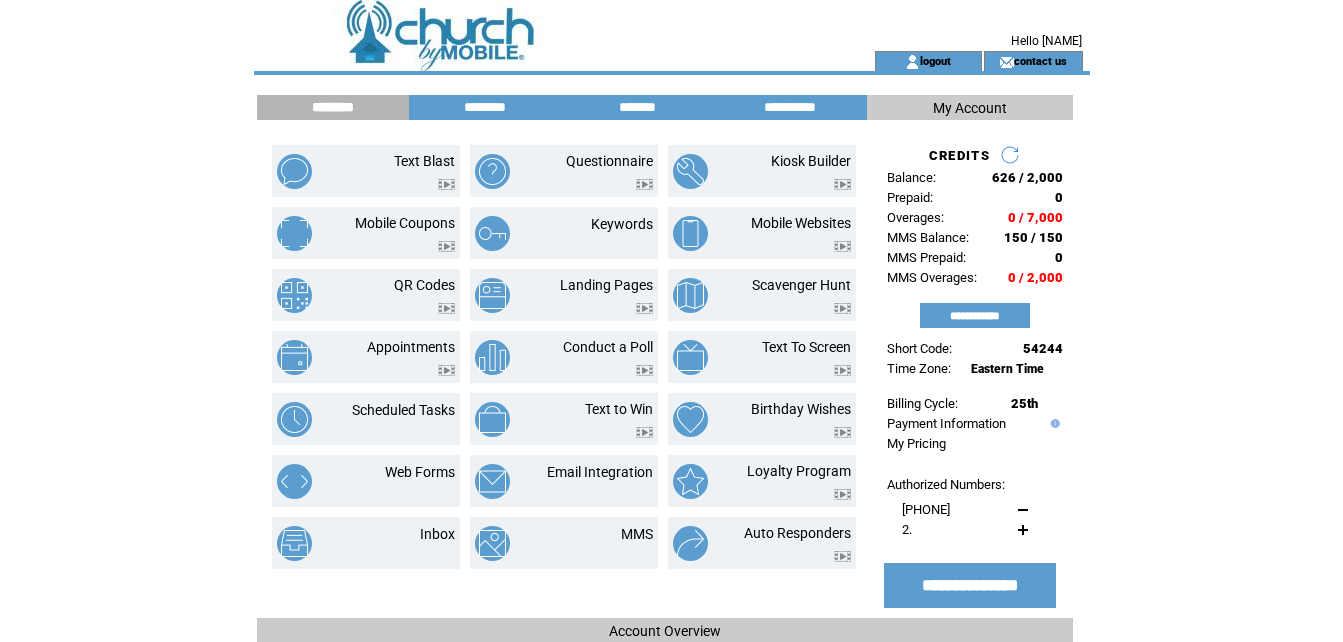 scroll, scrollTop: 0, scrollLeft: 0, axis: both 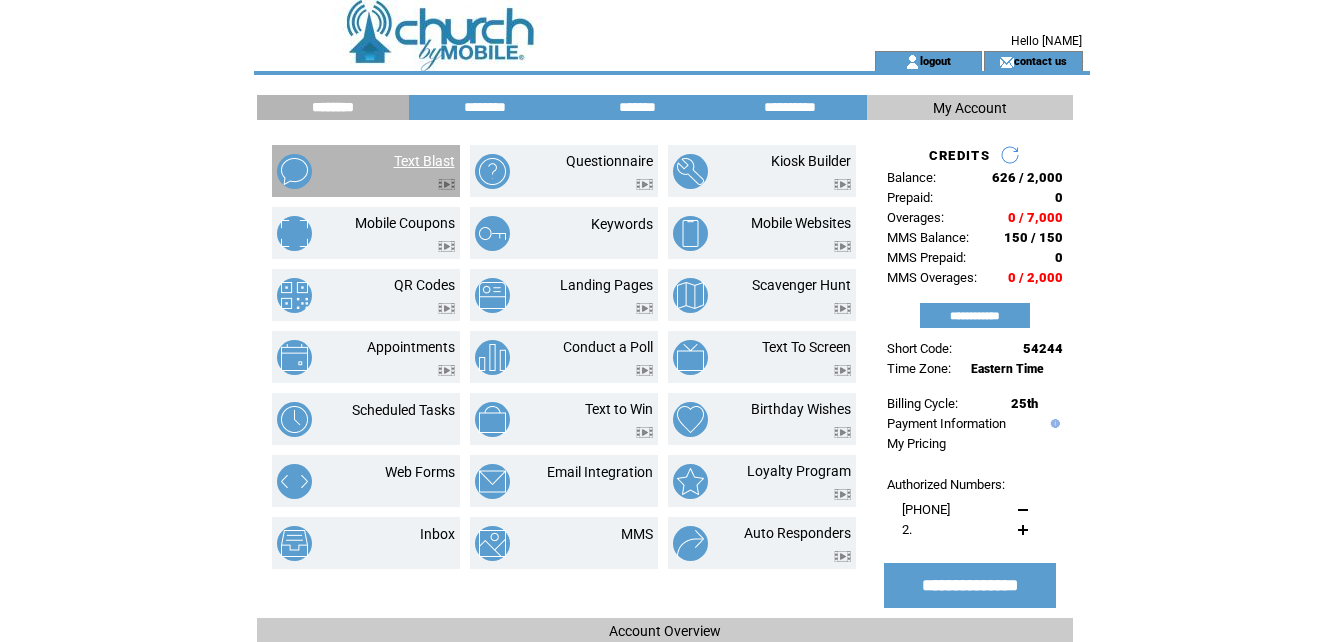 click on "Text Blast" at bounding box center [424, 161] 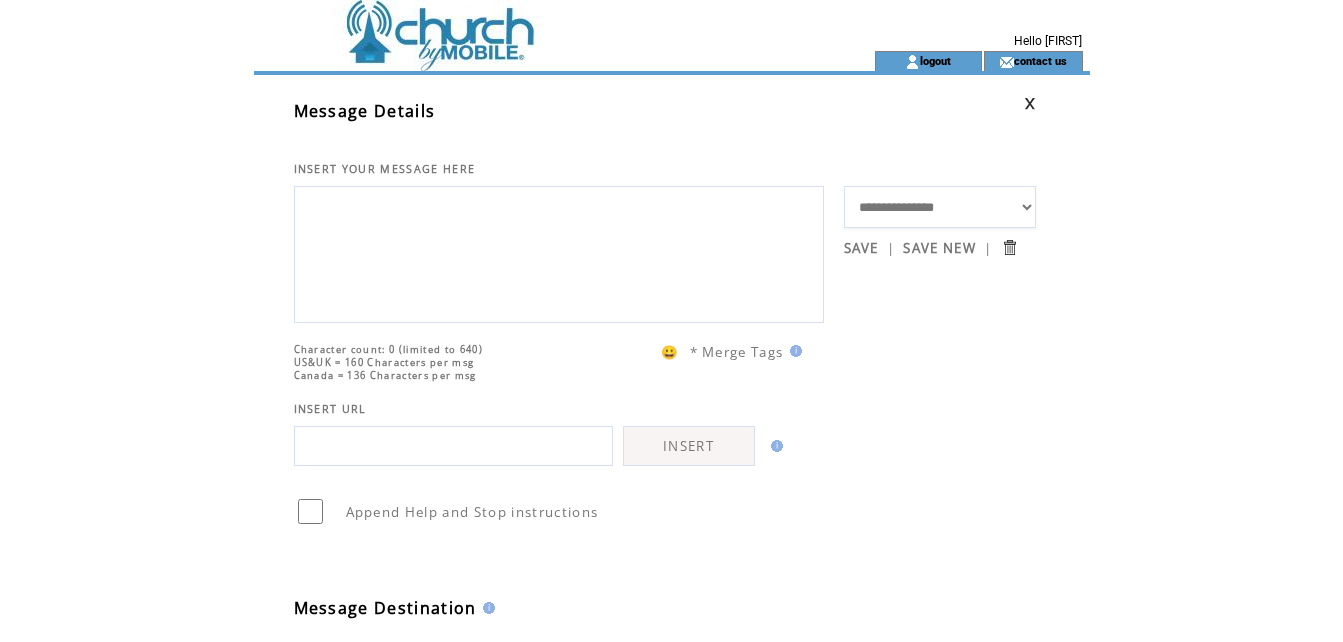 scroll, scrollTop: 0, scrollLeft: 0, axis: both 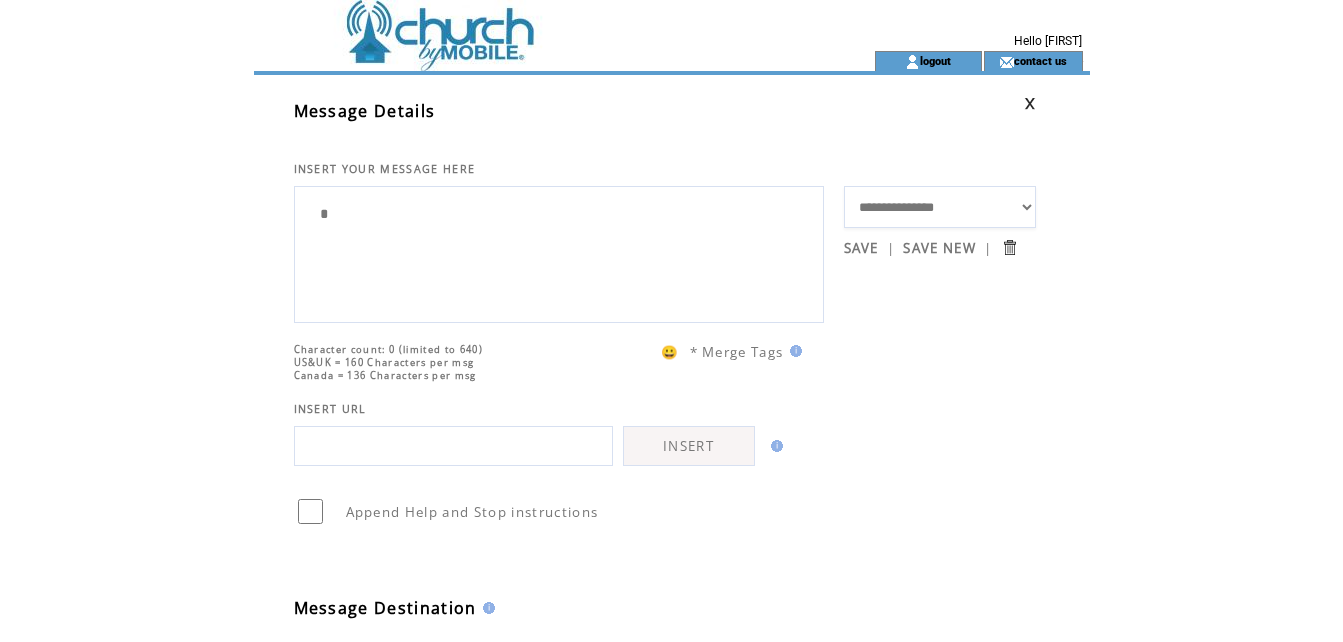 click on "*" at bounding box center (559, 252) 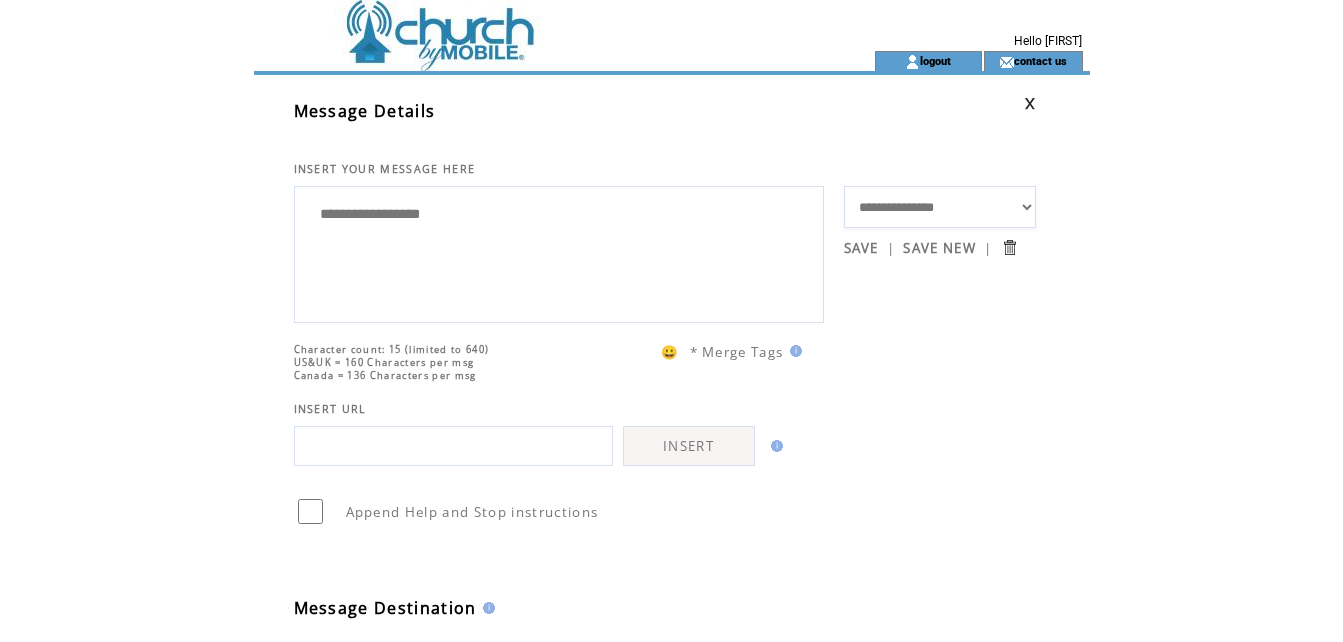 paste on "**********" 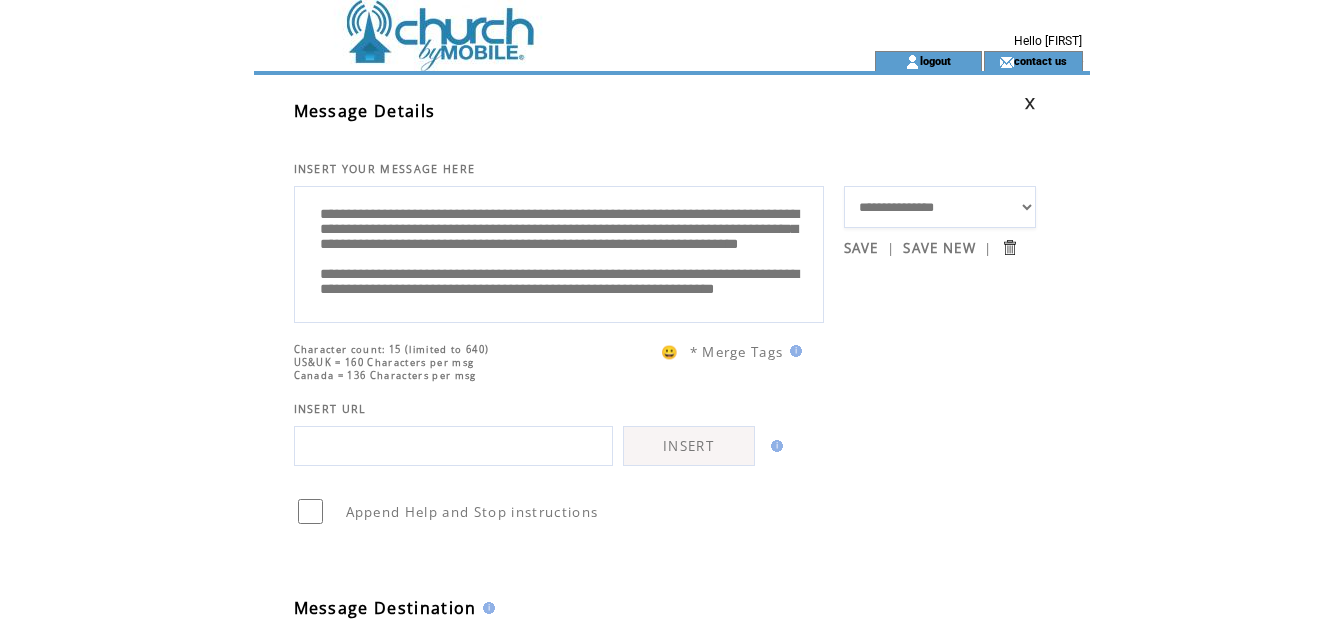 scroll, scrollTop: 125, scrollLeft: 0, axis: vertical 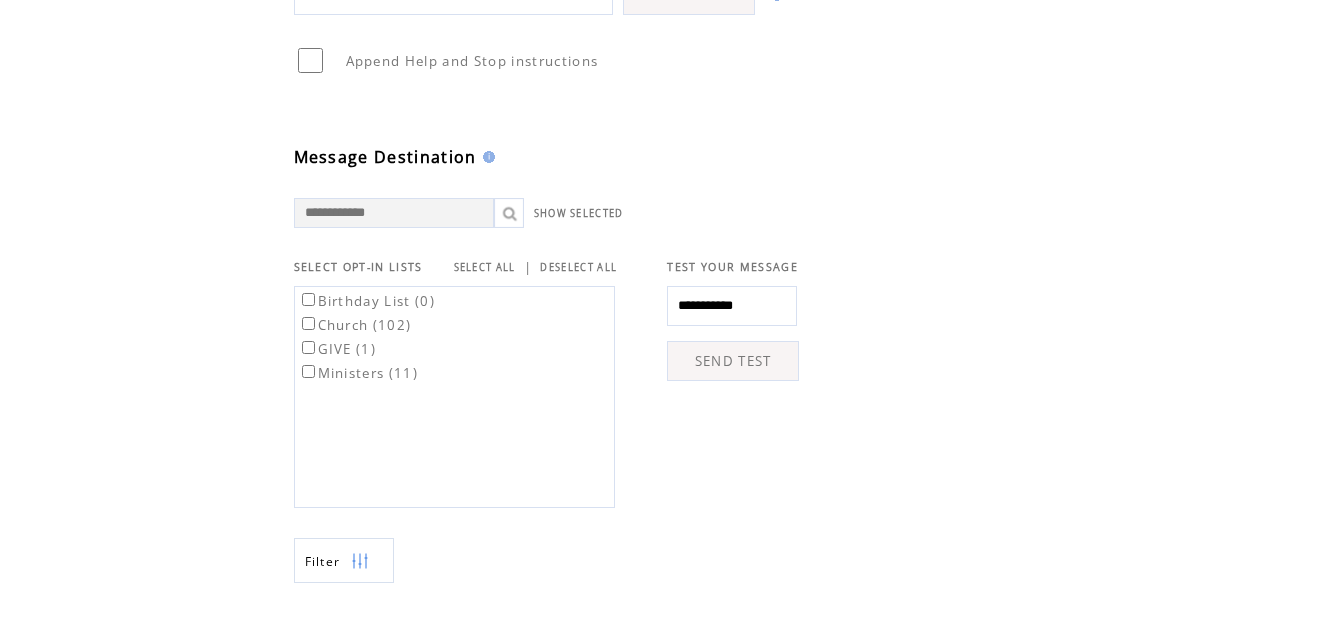 type on "**********" 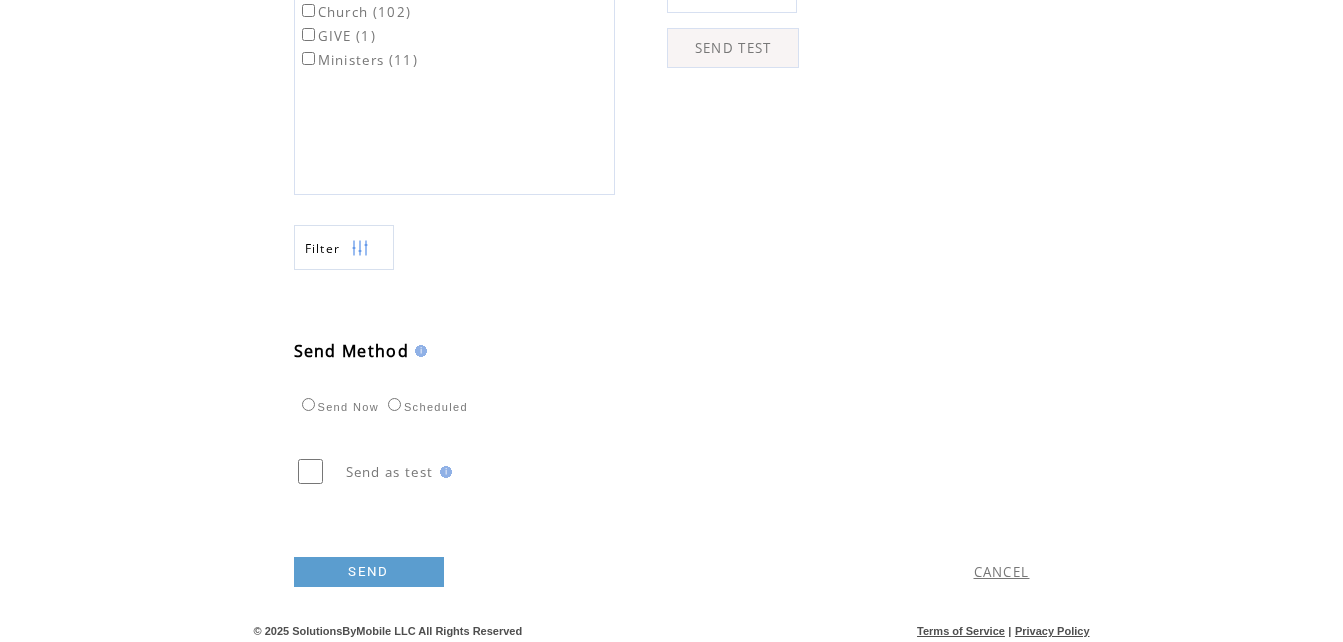 scroll, scrollTop: 796, scrollLeft: 0, axis: vertical 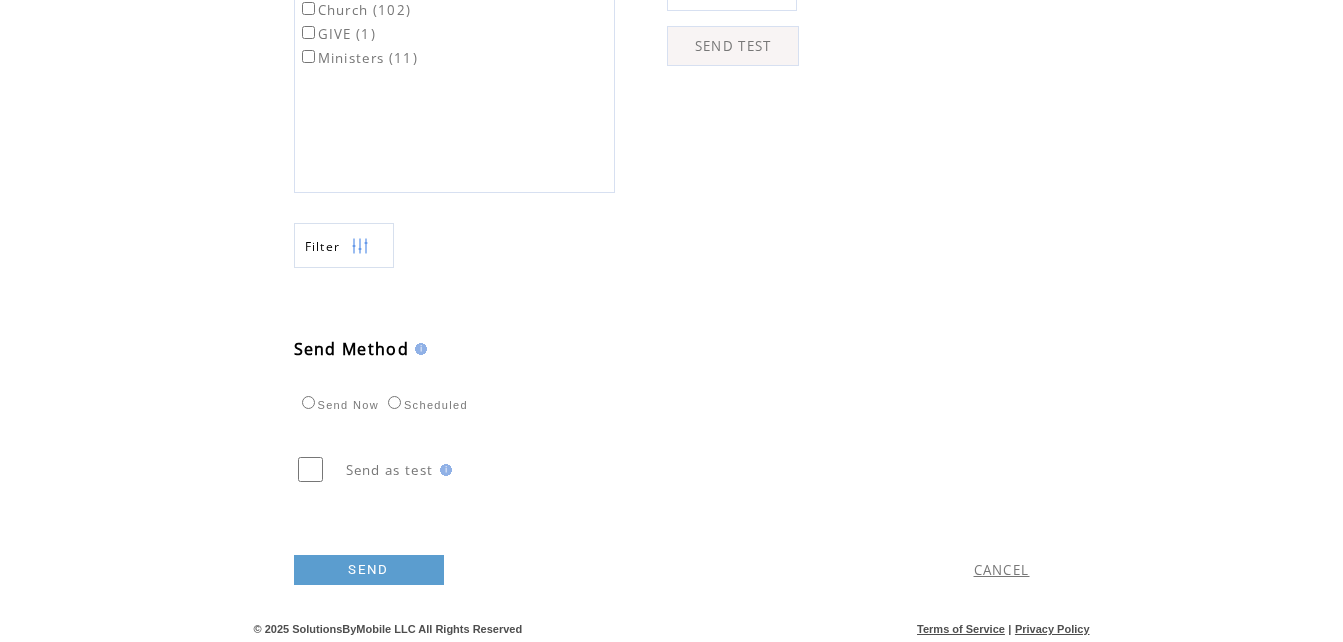 click on "SEND" at bounding box center (369, 570) 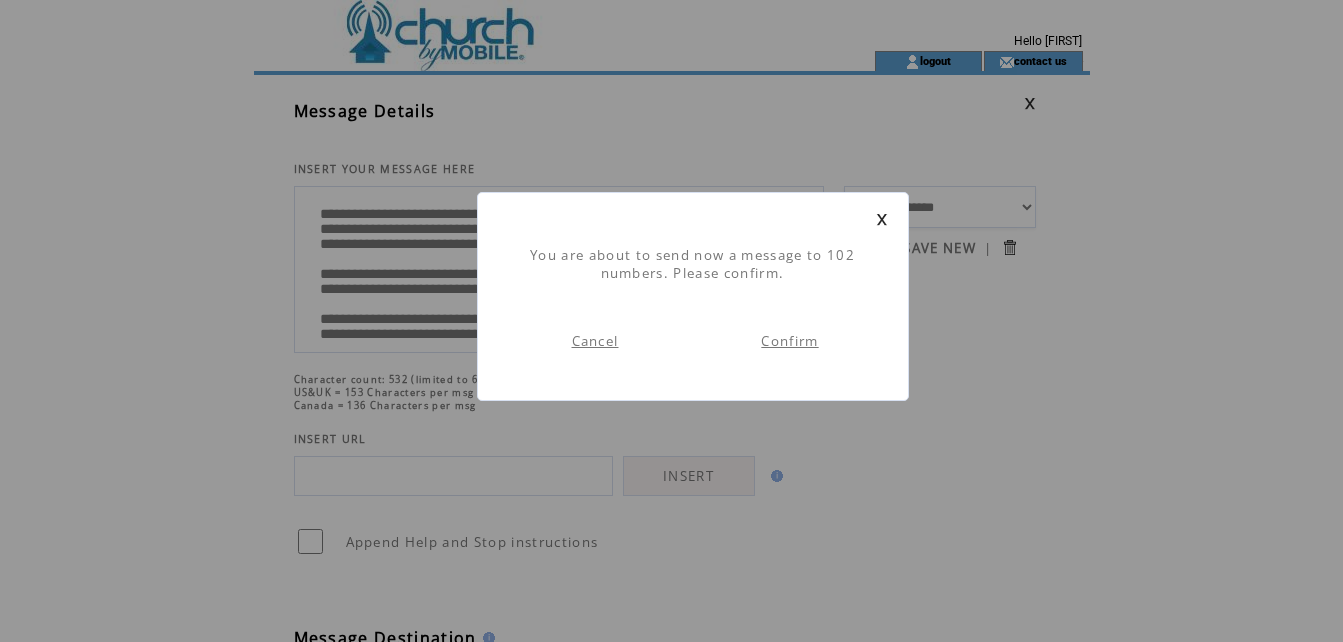 scroll, scrollTop: 1, scrollLeft: 0, axis: vertical 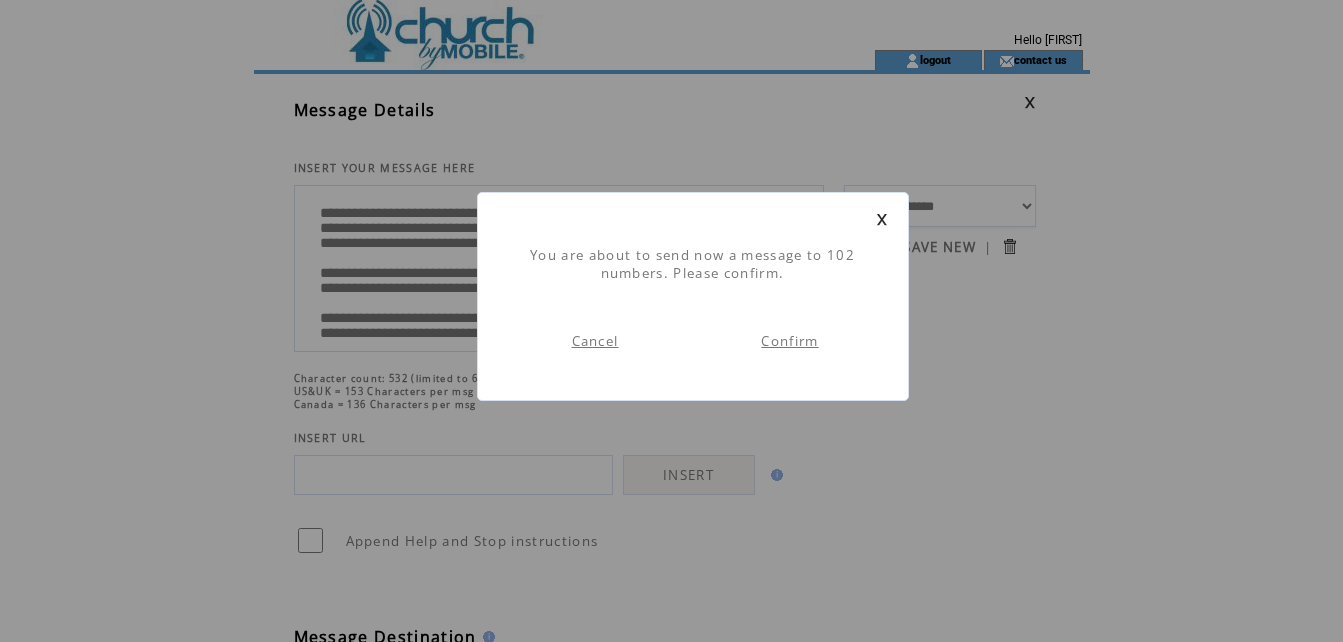 click on "Confirm" at bounding box center [789, 341] 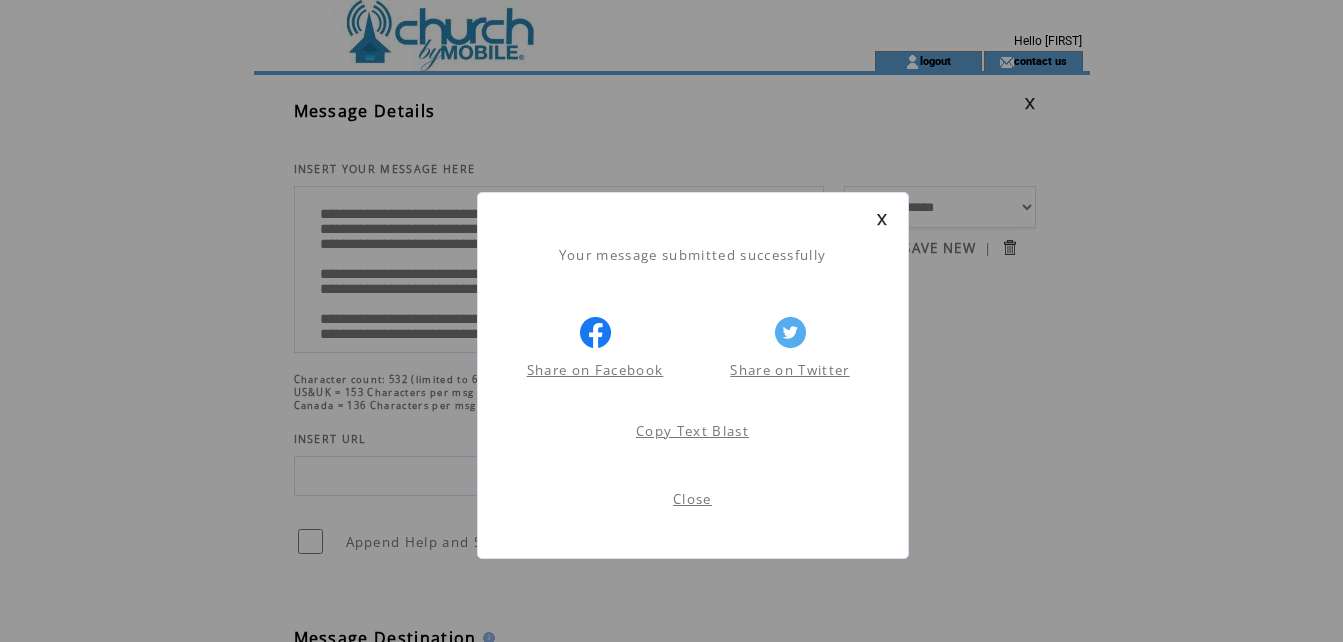 scroll, scrollTop: 1, scrollLeft: 0, axis: vertical 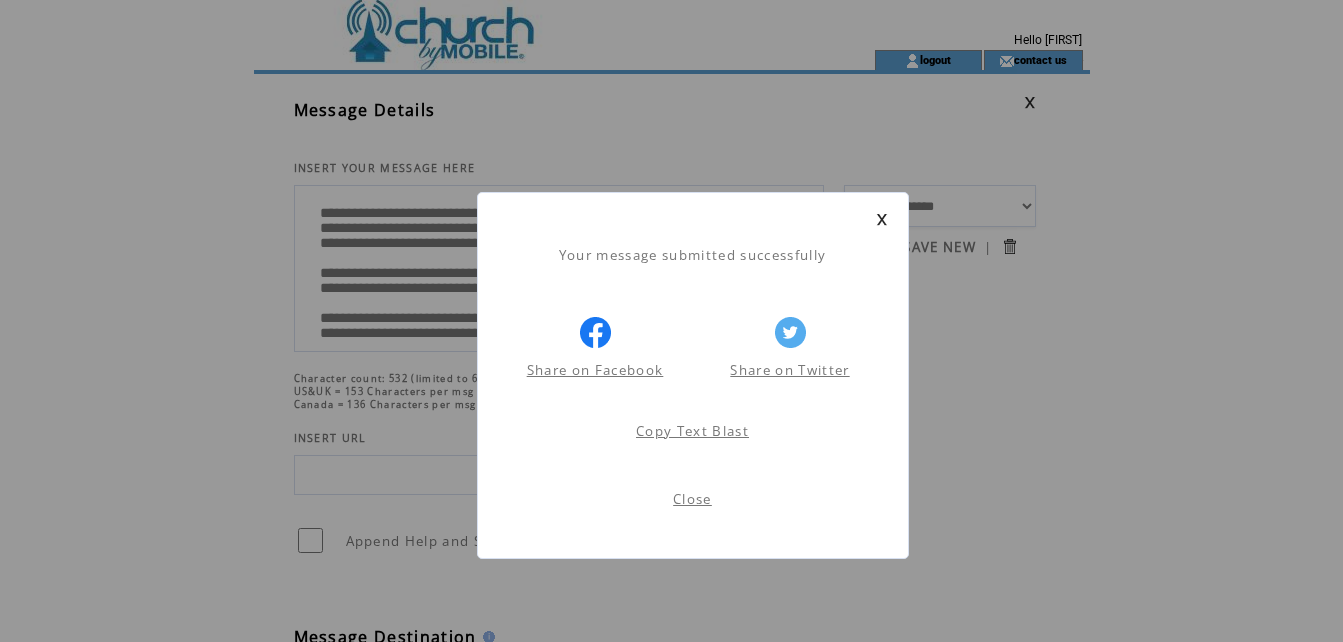 click on "Close" at bounding box center (692, 499) 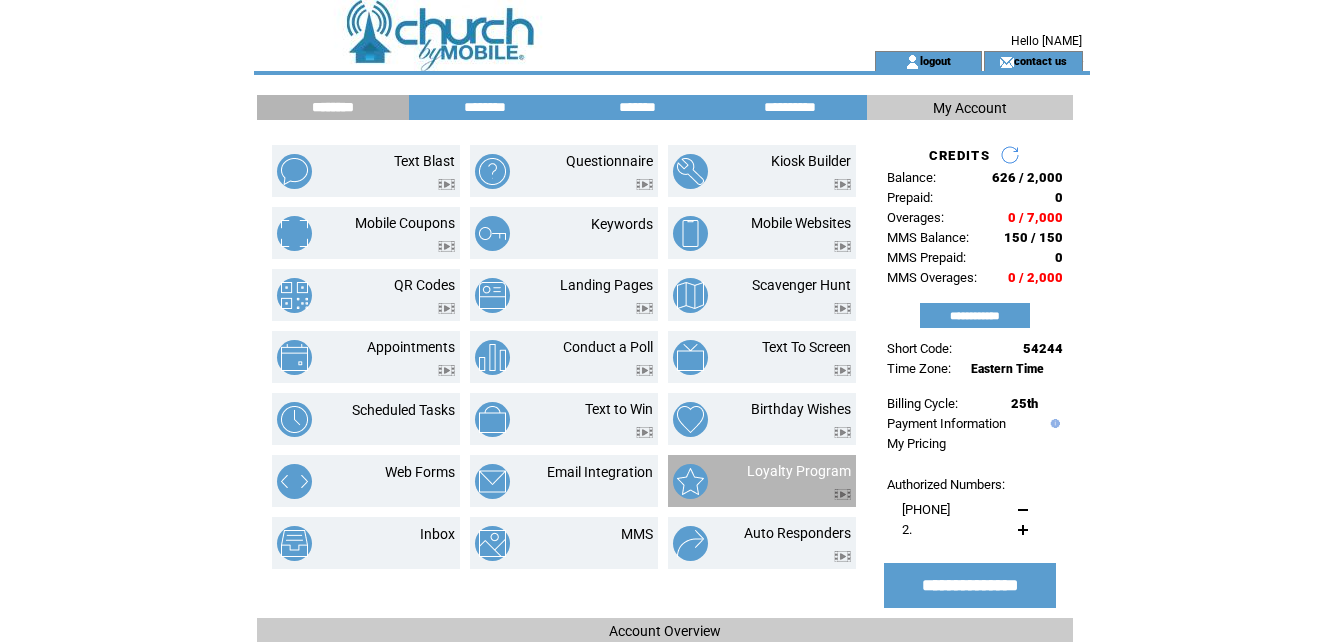 scroll, scrollTop: 0, scrollLeft: 0, axis: both 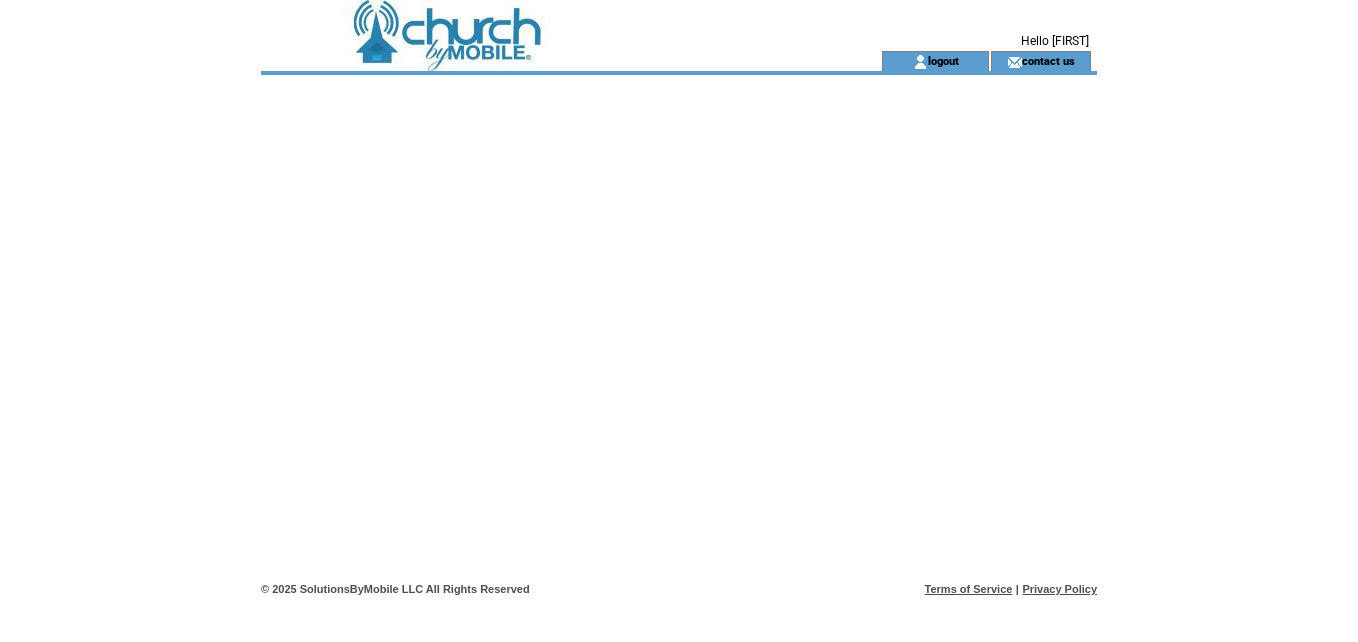 click on "logout" at bounding box center [935, 61] 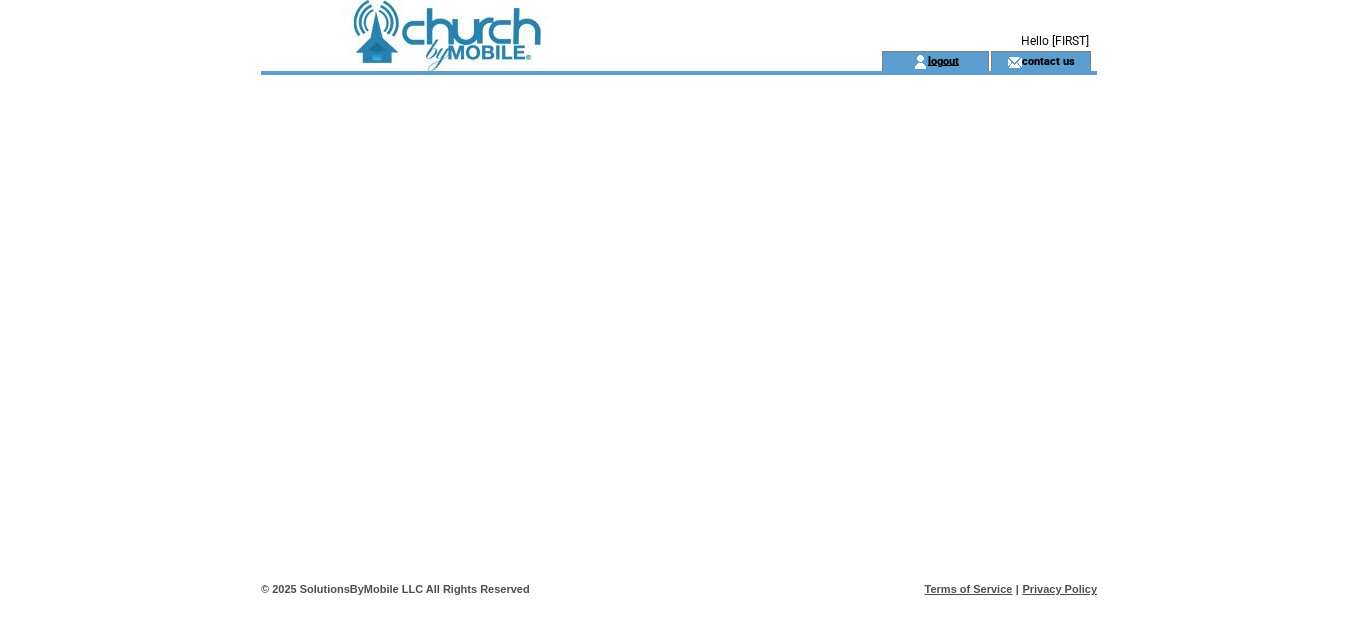 click on "logout" at bounding box center (943, 60) 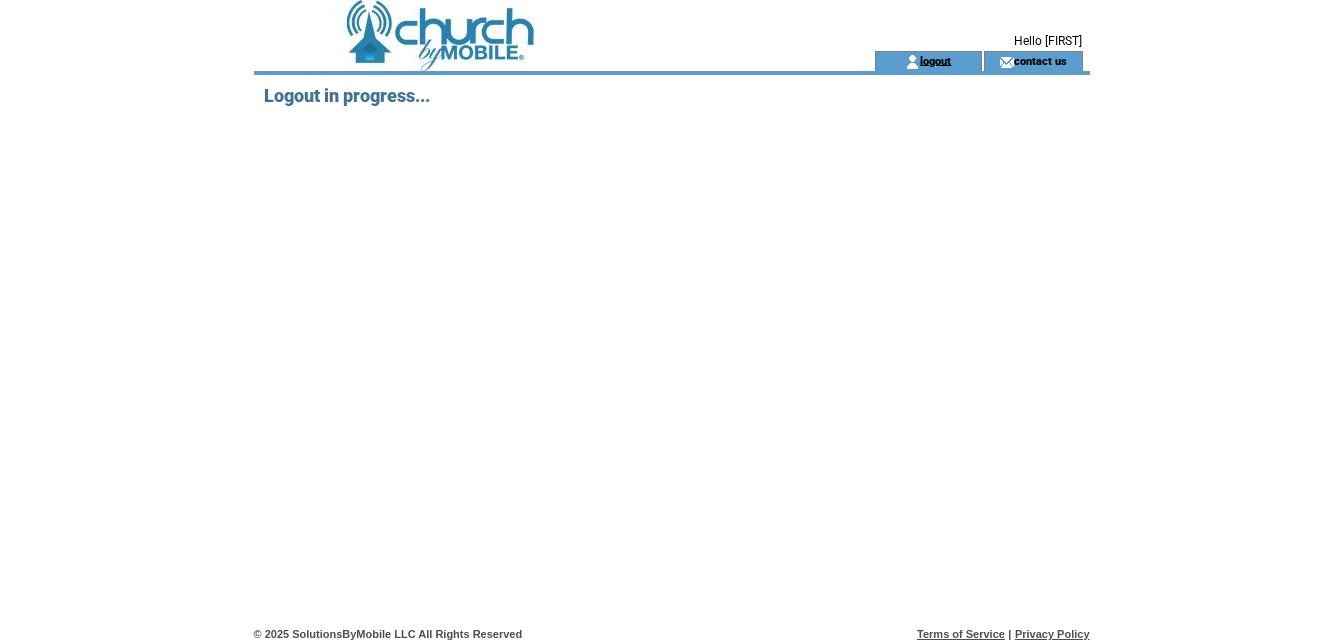 scroll, scrollTop: 0, scrollLeft: 0, axis: both 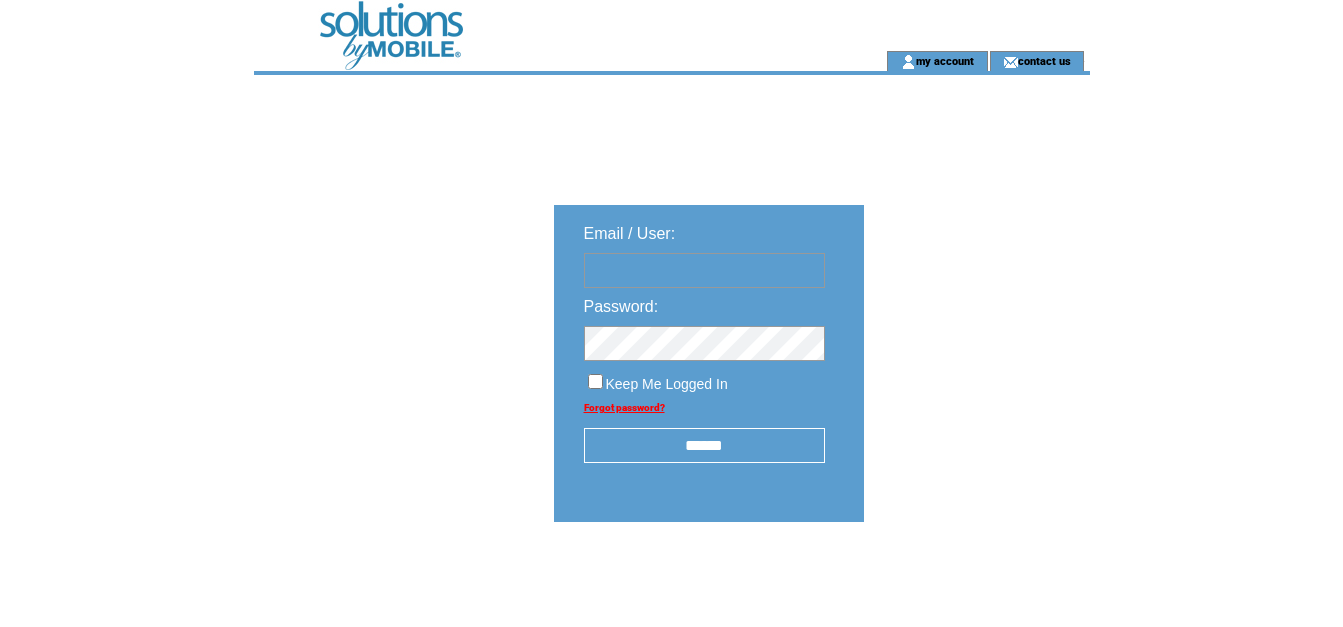 type on "**********" 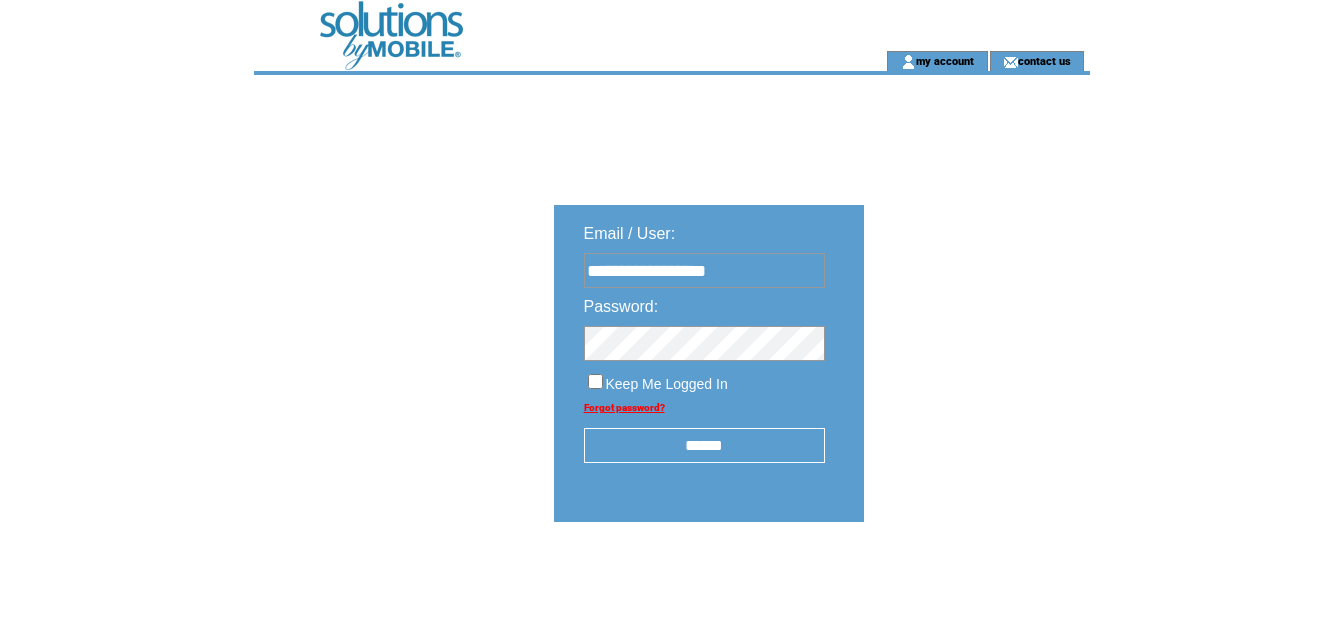click on "******" at bounding box center (704, 445) 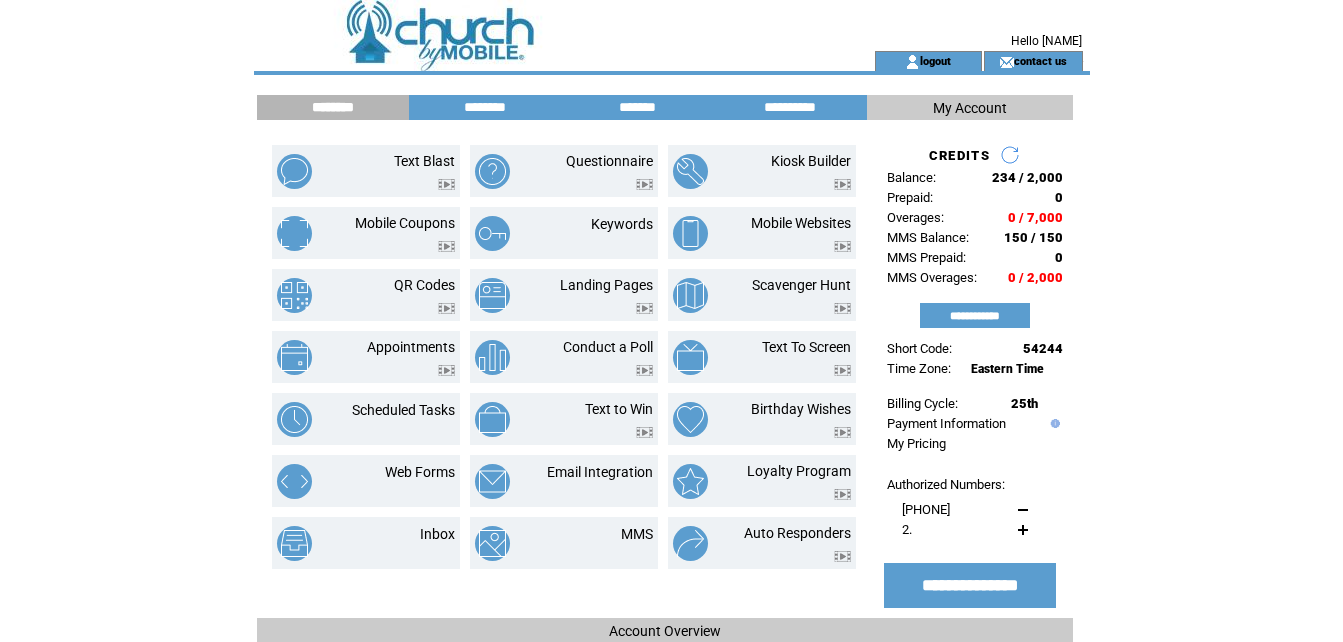 scroll, scrollTop: 0, scrollLeft: 0, axis: both 